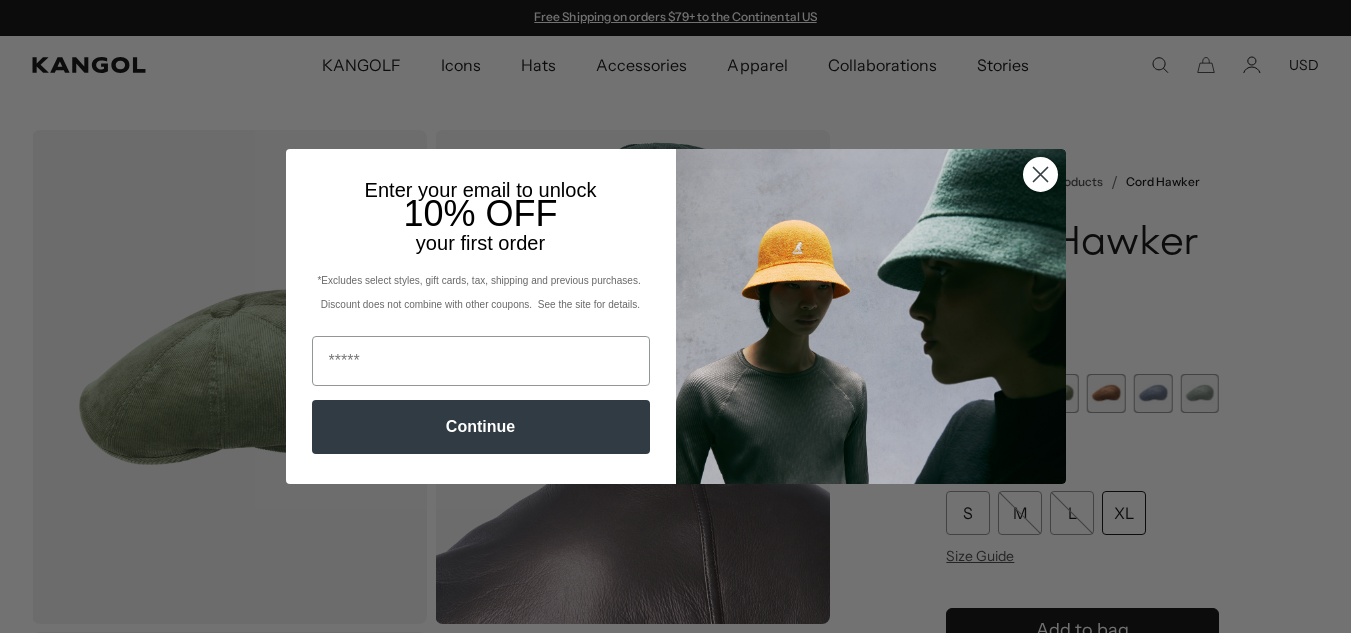 scroll, scrollTop: 0, scrollLeft: 0, axis: both 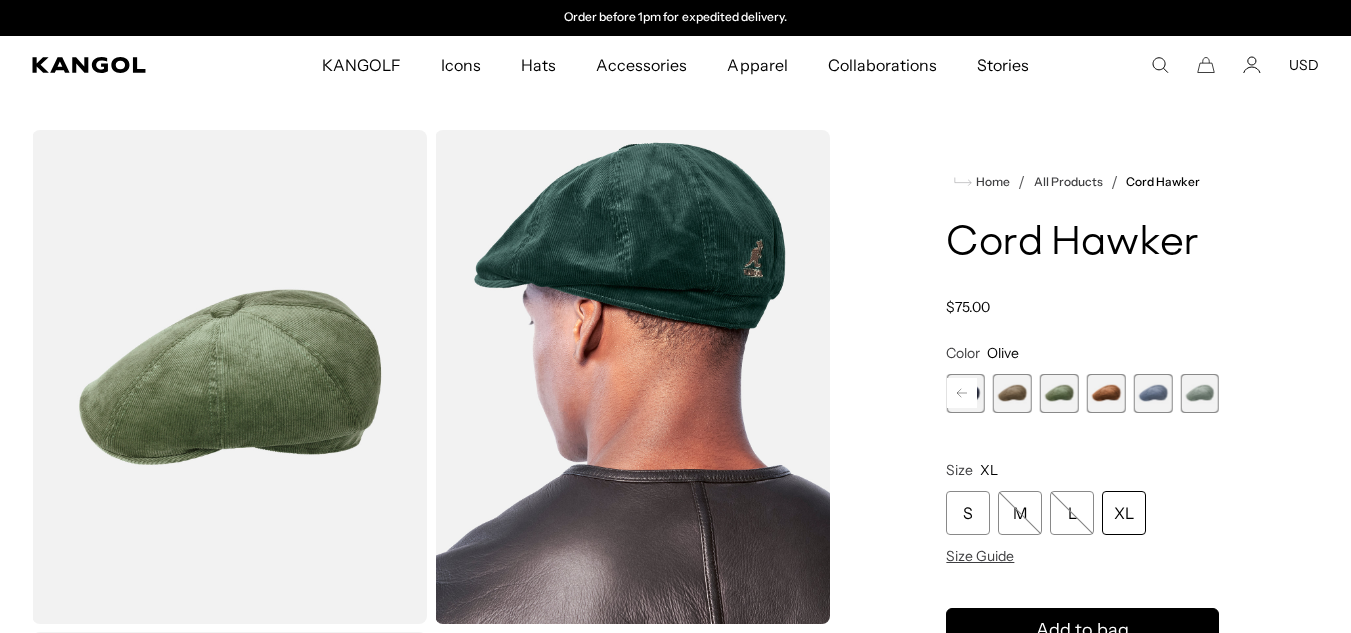 click on "Close dialog Enter your email to unlock
10% OFF
your first order *Excludes select styles, gift cards, tax, shipping and previous purchases.  Discount does not combine with other coupons.  See the site for details.  Continue ******" at bounding box center [675, 316] 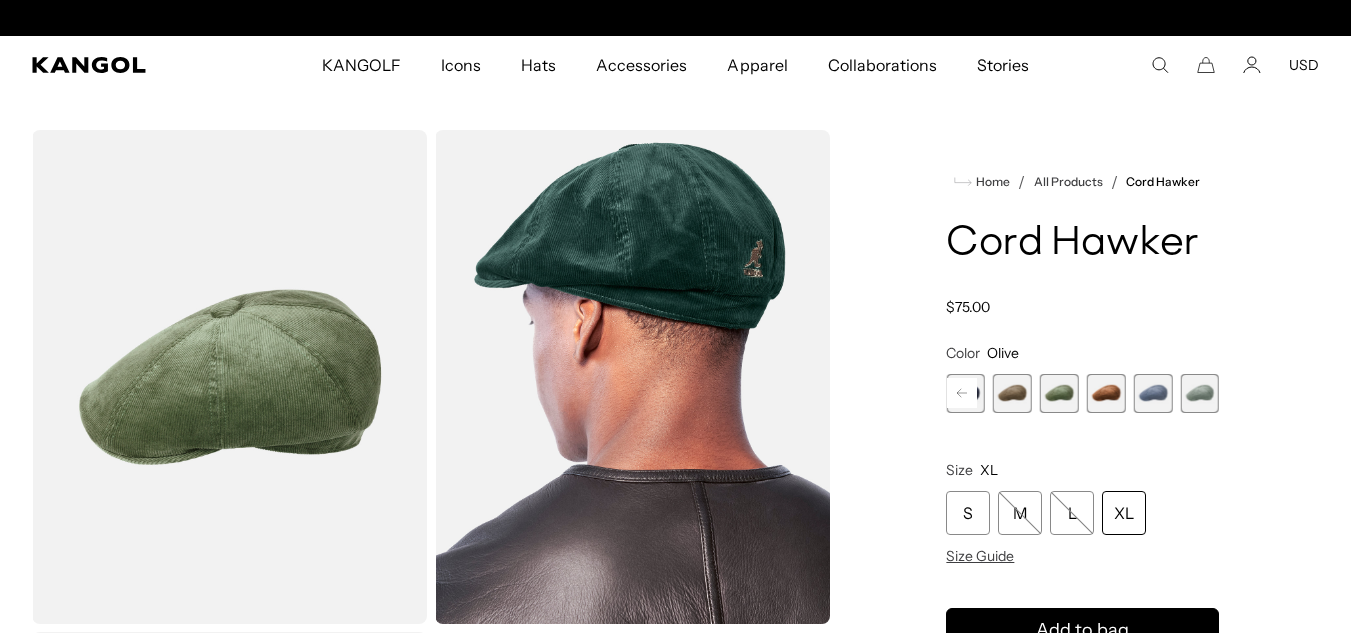 scroll, scrollTop: 0, scrollLeft: 0, axis: both 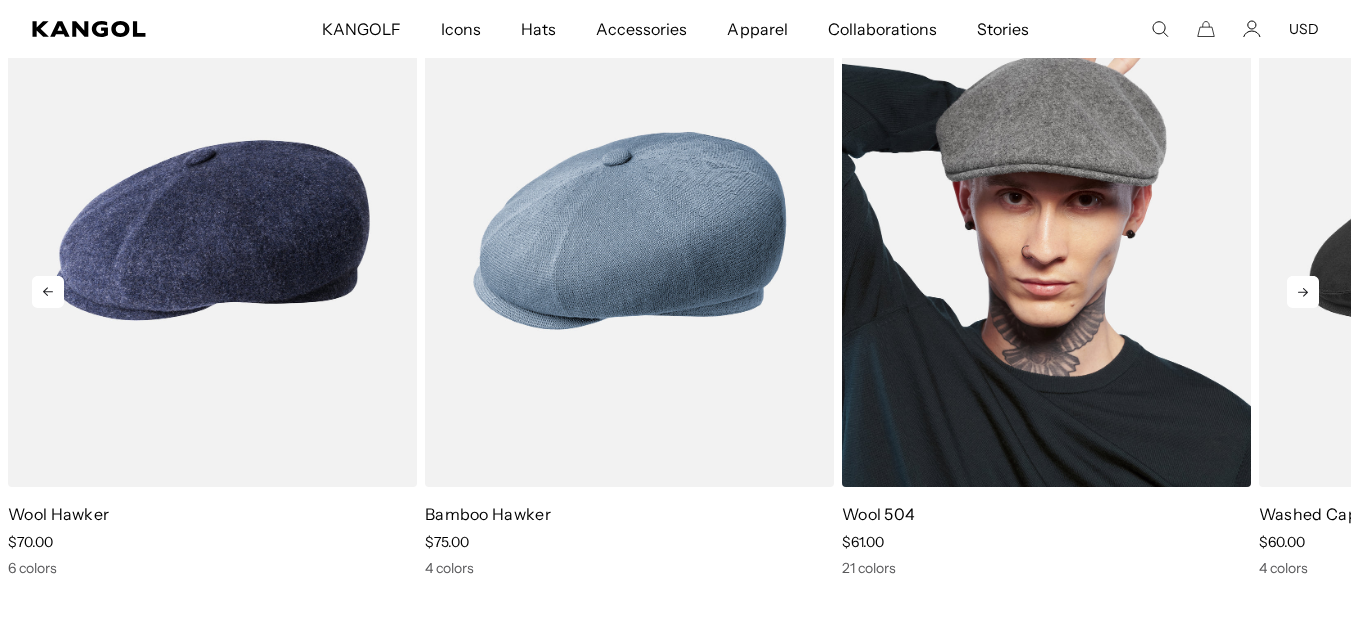 click at bounding box center [1046, 230] 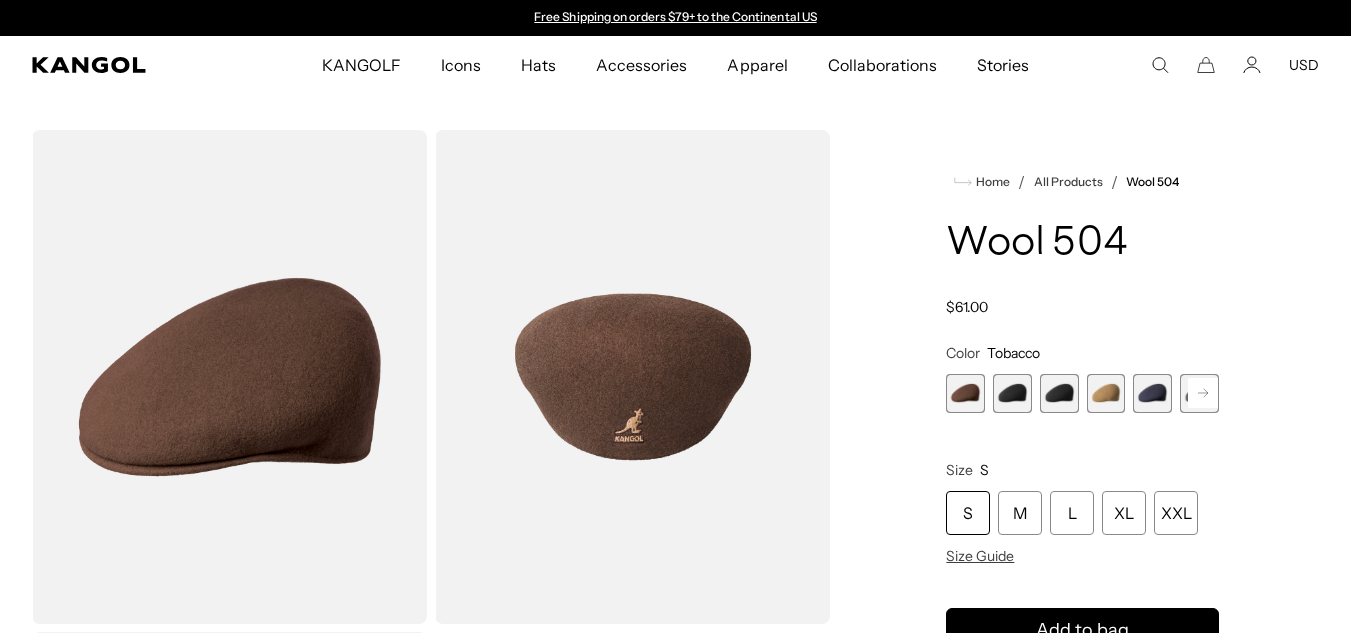 scroll, scrollTop: 0, scrollLeft: 0, axis: both 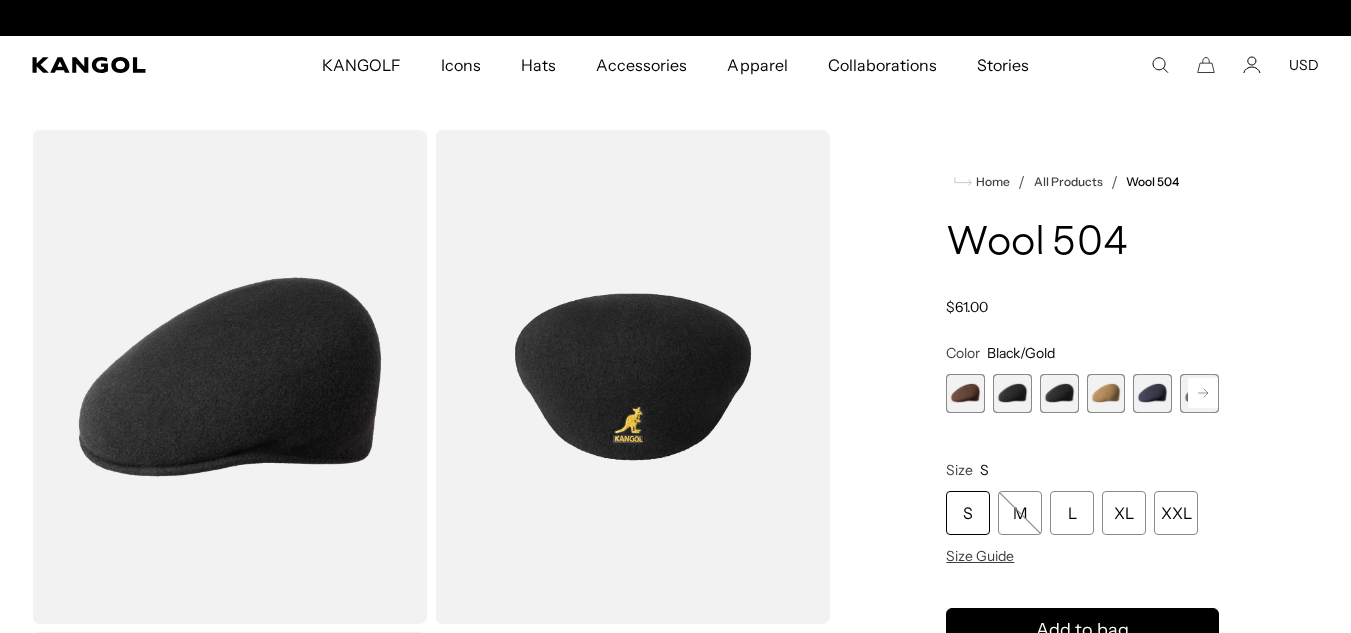 click at bounding box center [1012, 393] 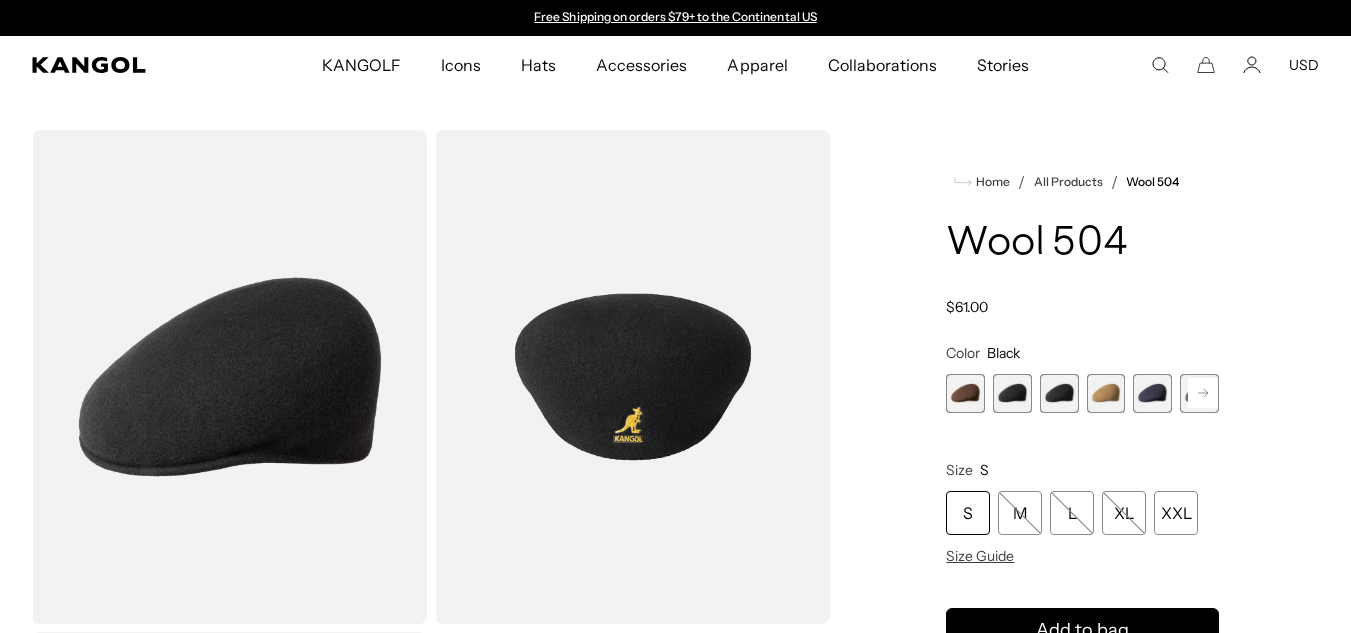 scroll, scrollTop: 0, scrollLeft: 412, axis: horizontal 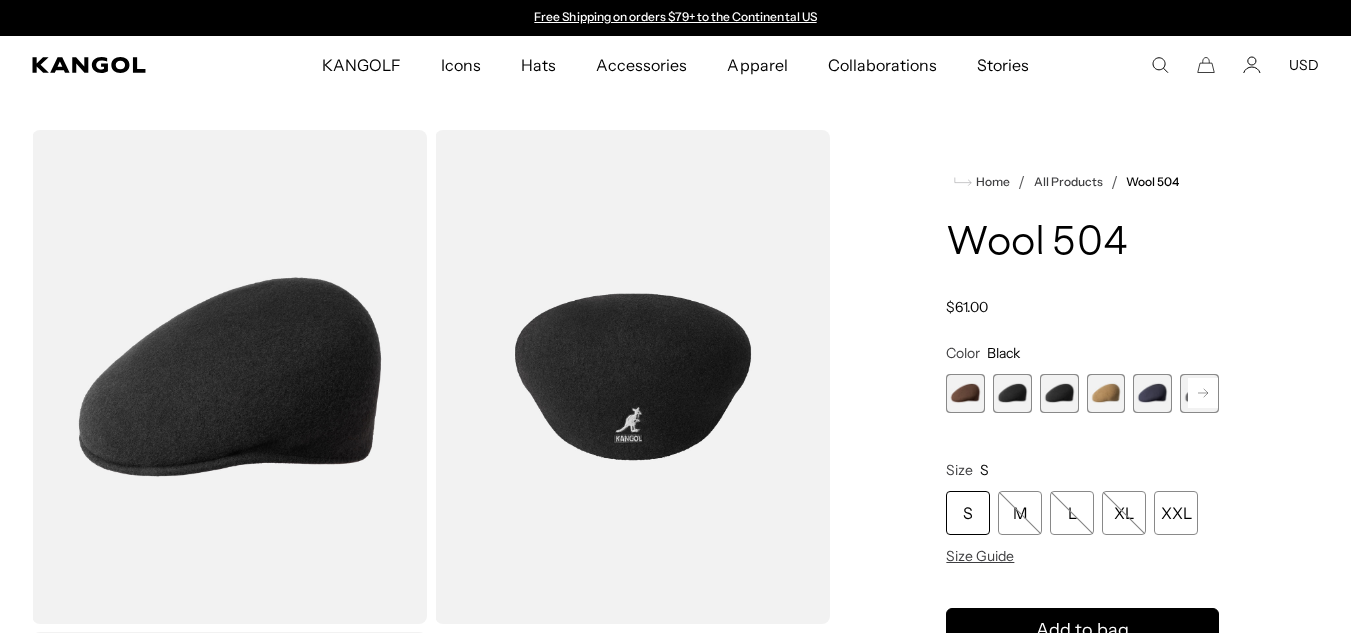 click 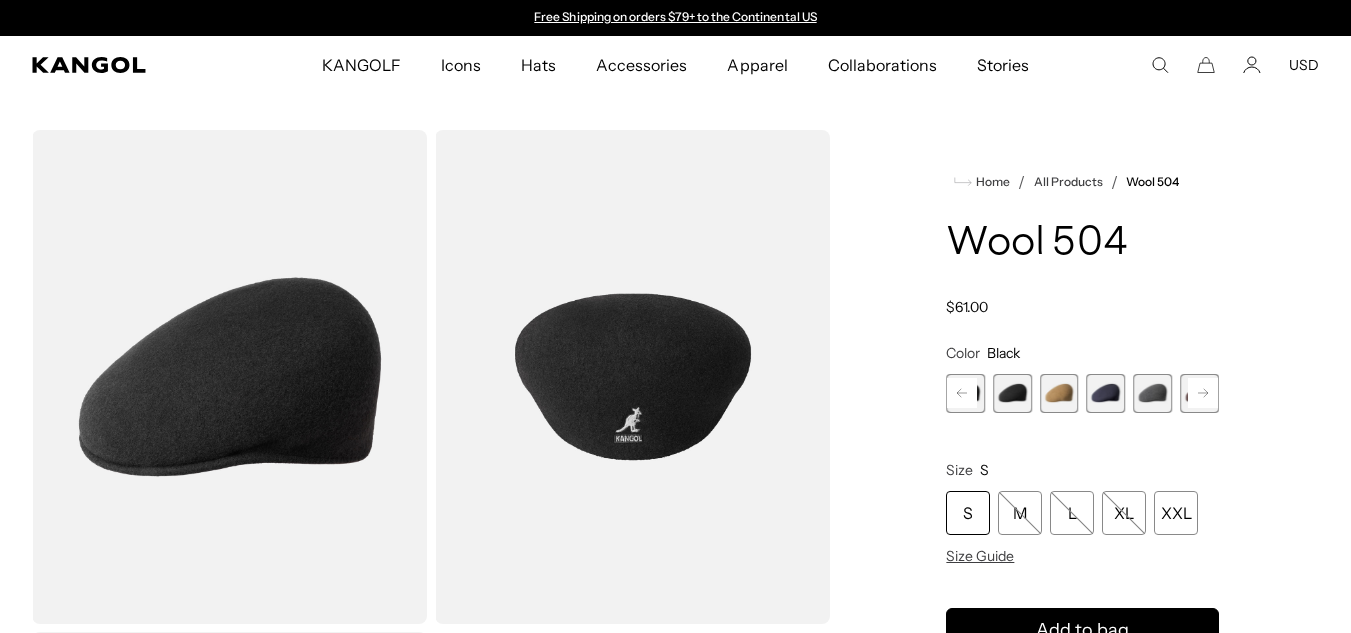 click at bounding box center (1152, 393) 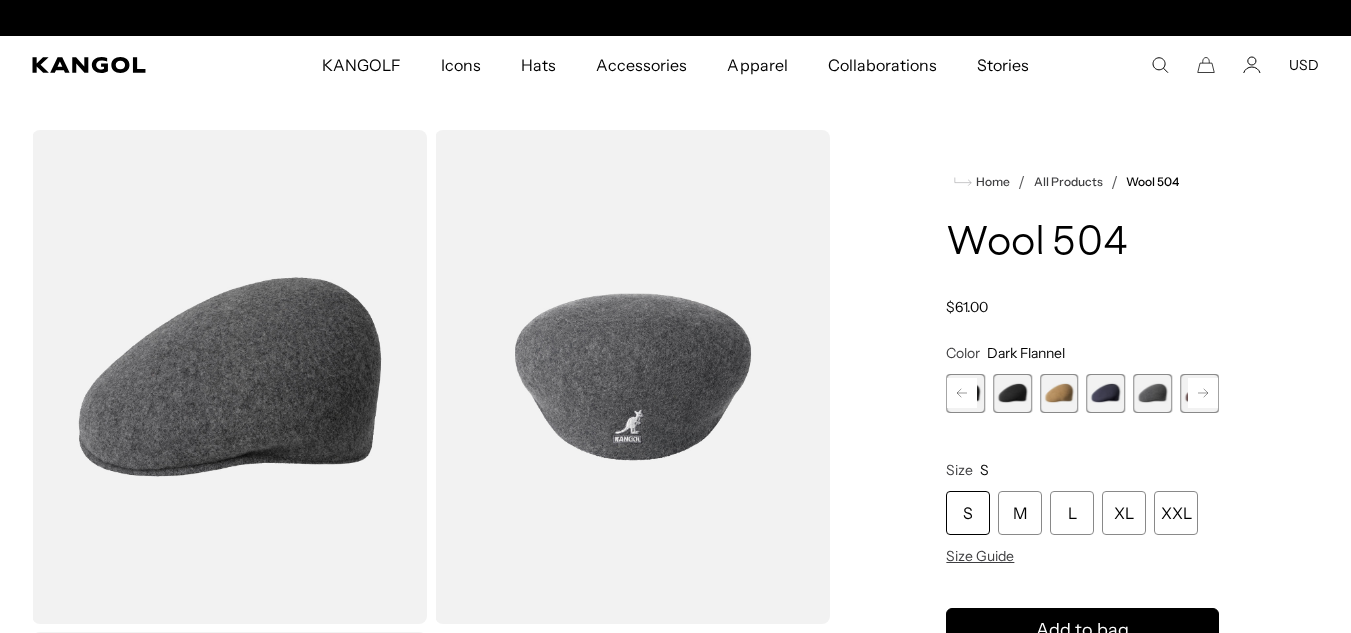 scroll, scrollTop: 0, scrollLeft: 412, axis: horizontal 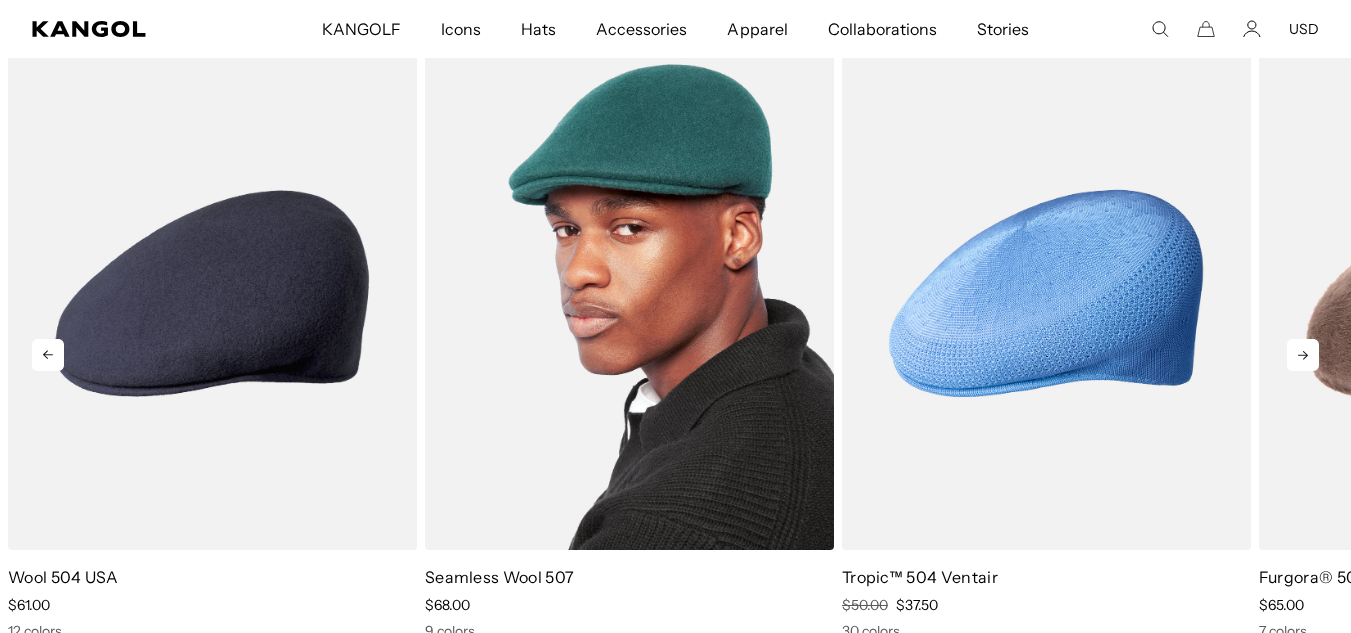 click at bounding box center (629, 293) 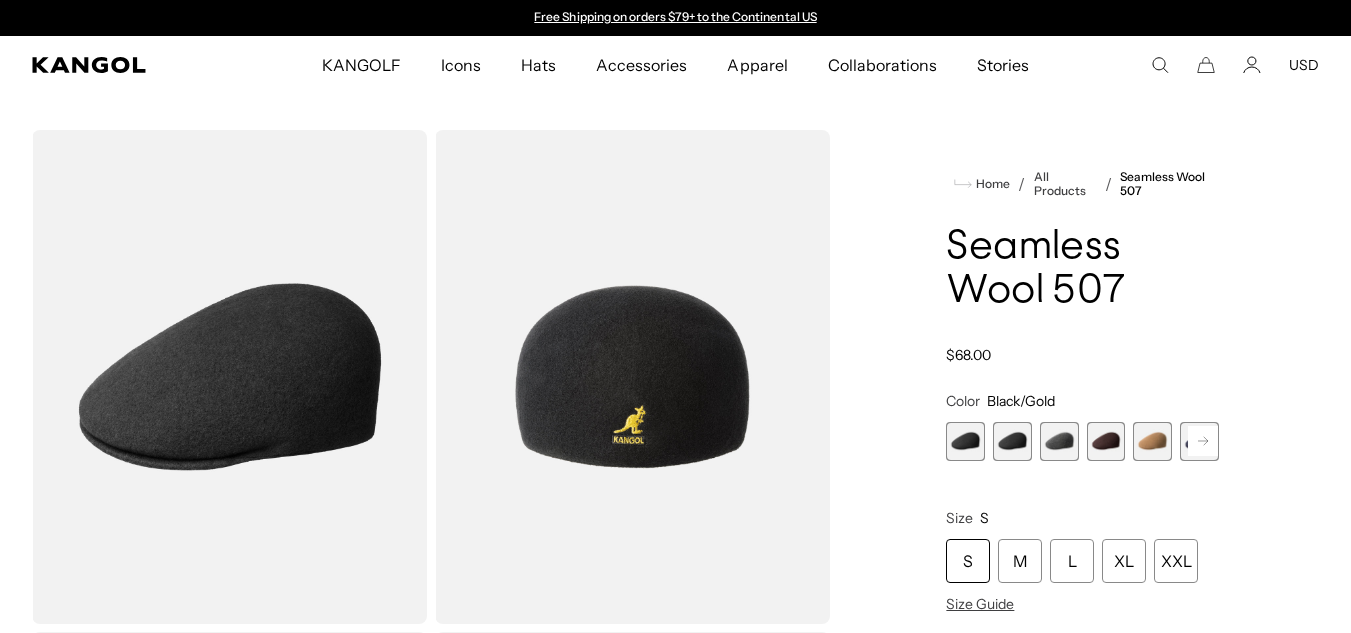 scroll, scrollTop: 0, scrollLeft: 0, axis: both 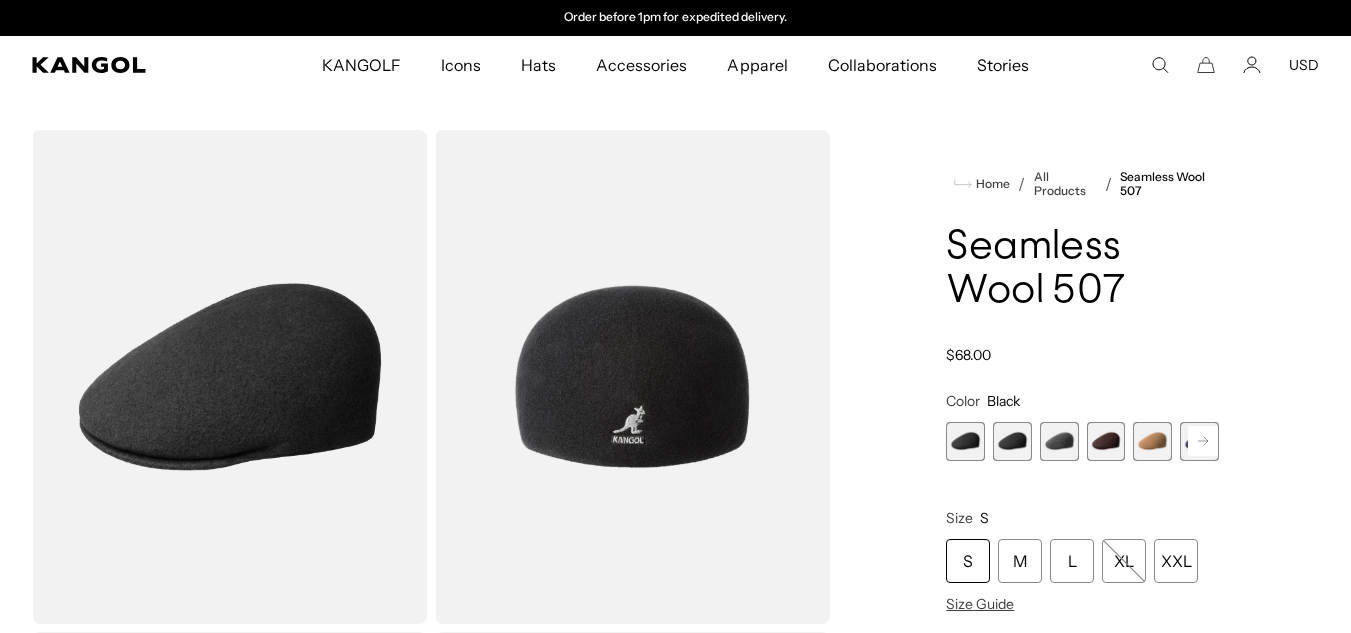 click at bounding box center [1059, 441] 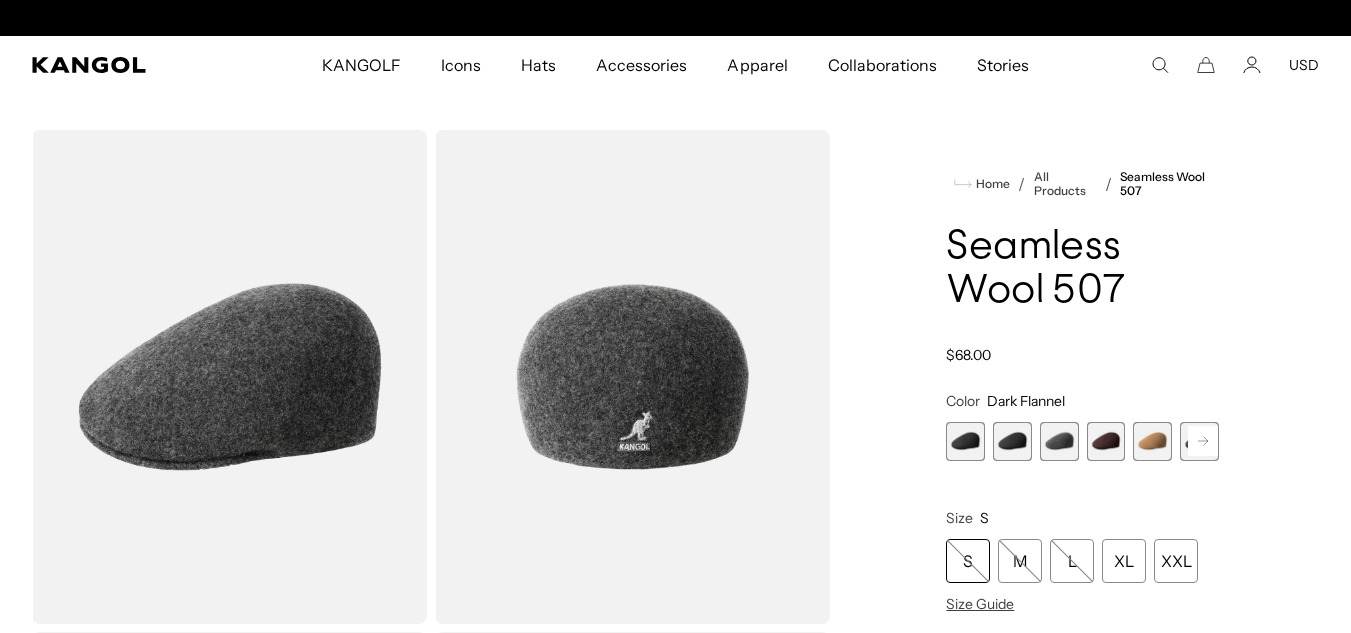 scroll, scrollTop: 0, scrollLeft: 0, axis: both 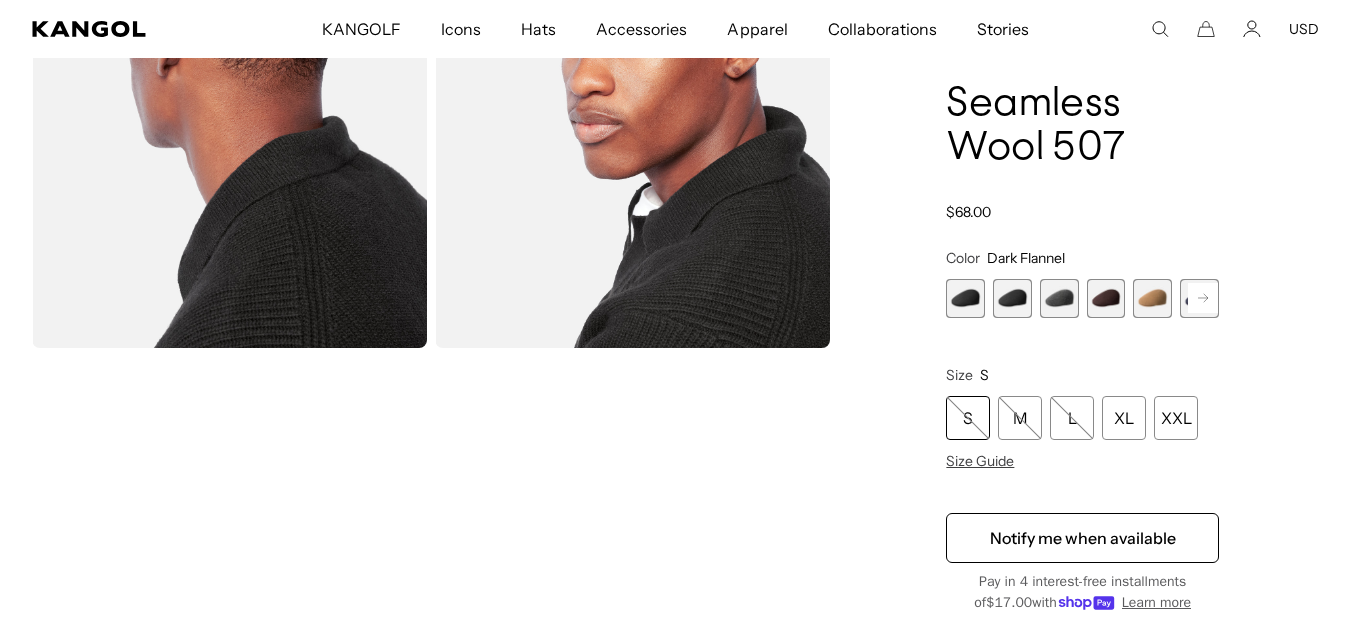 click 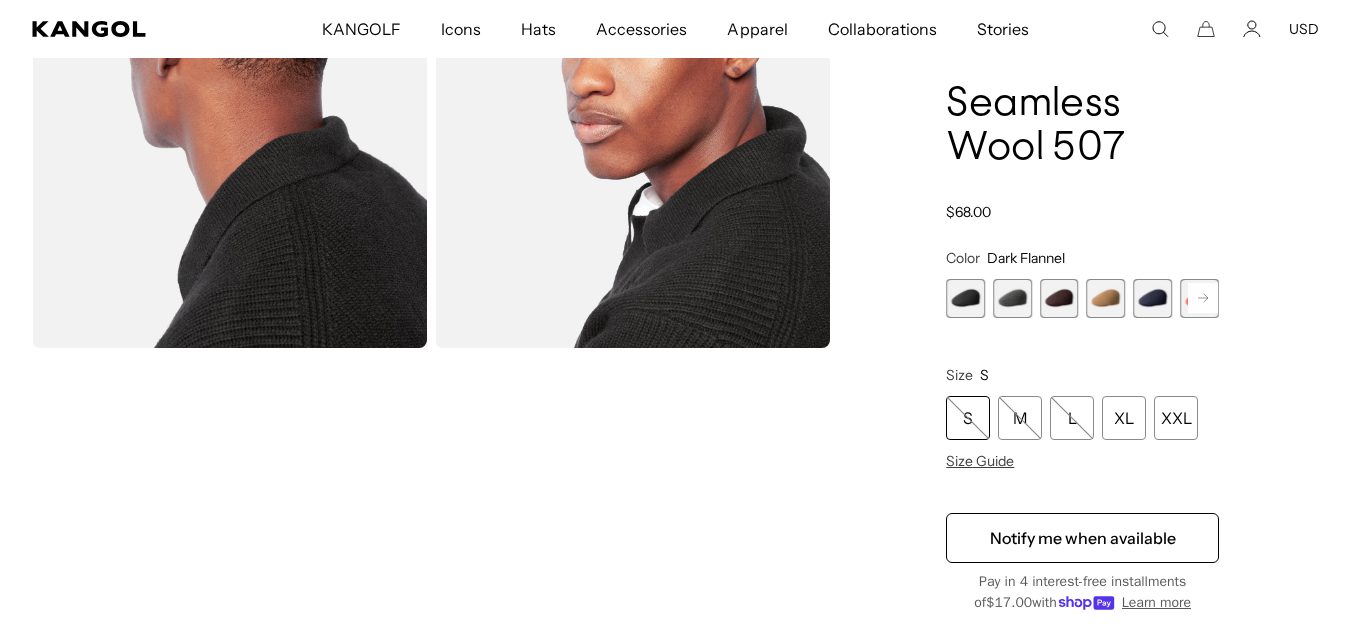 scroll, scrollTop: 0, scrollLeft: 412, axis: horizontal 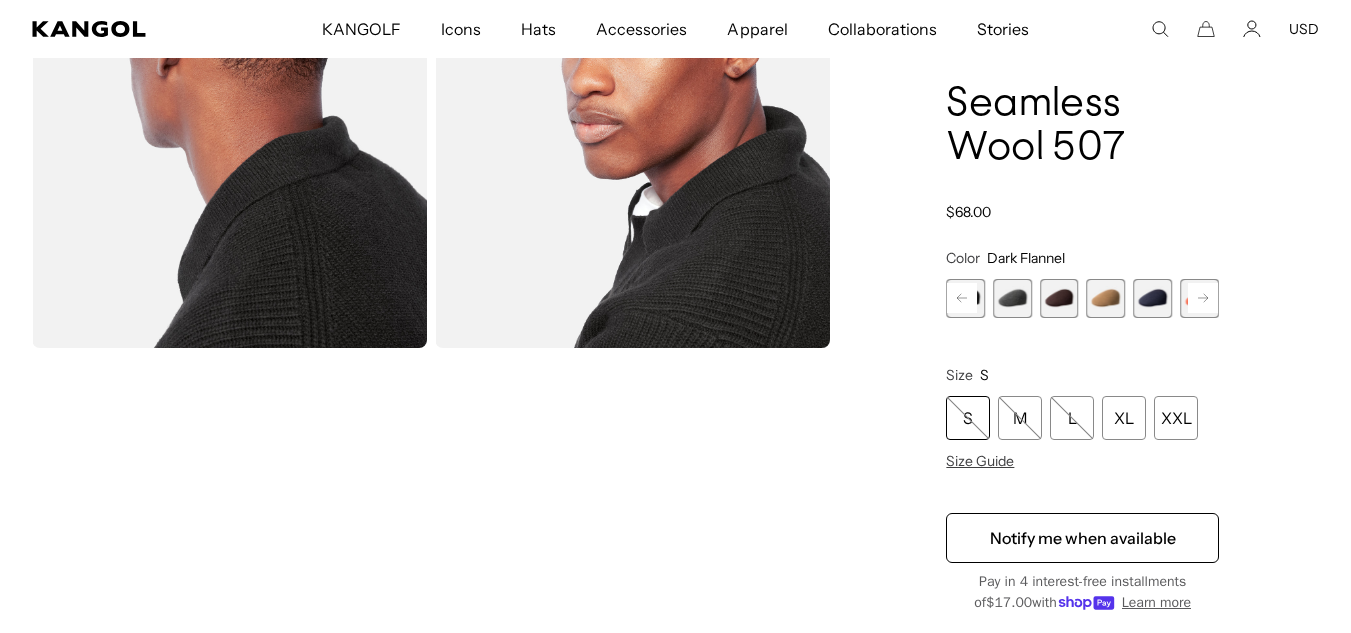 click 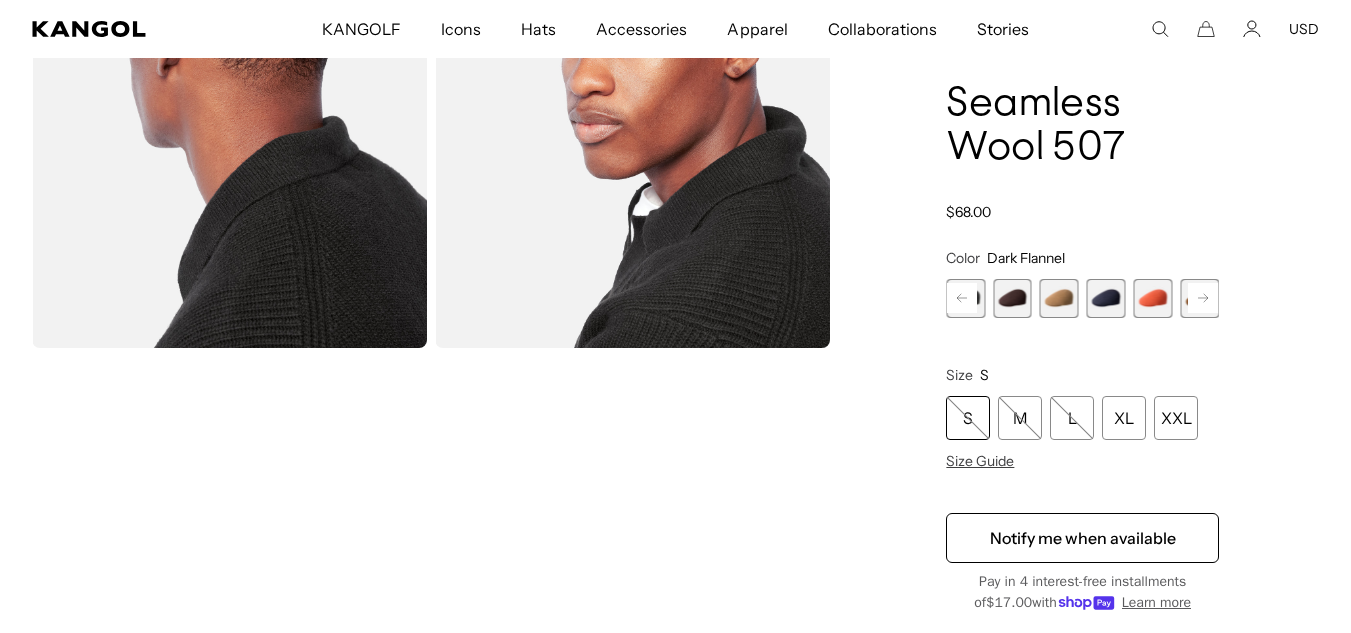 click 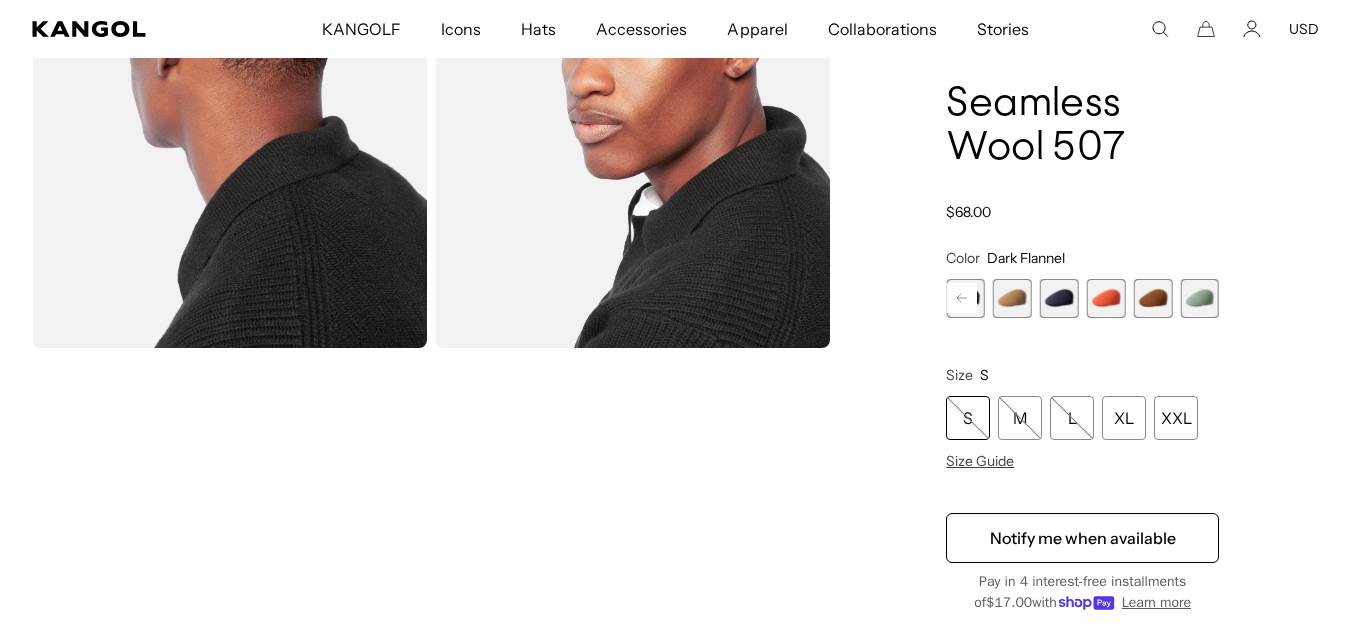 click at bounding box center [1199, 298] 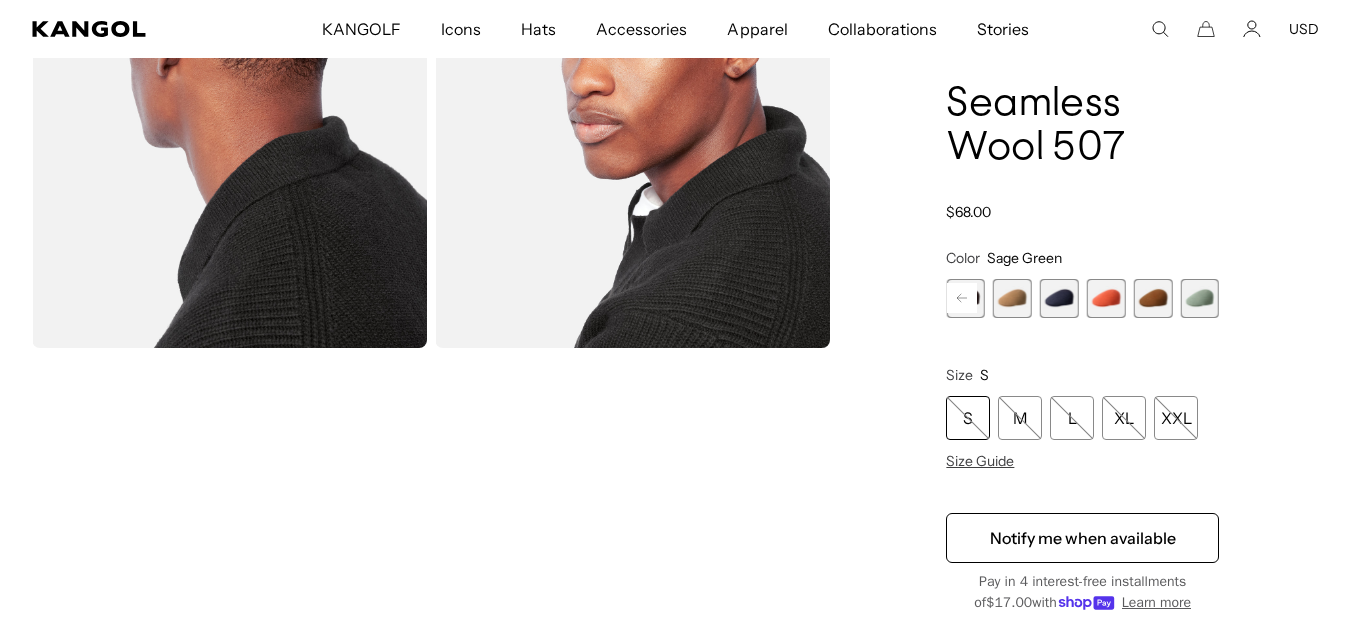 scroll, scrollTop: 0, scrollLeft: 412, axis: horizontal 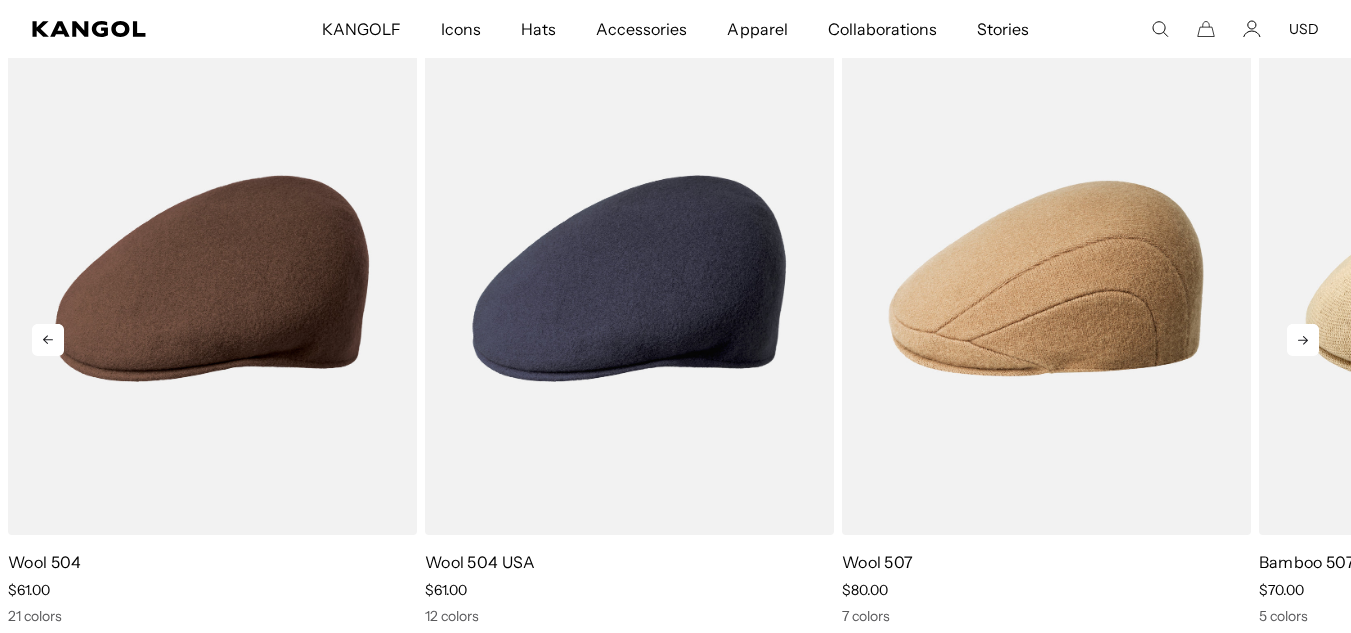 click 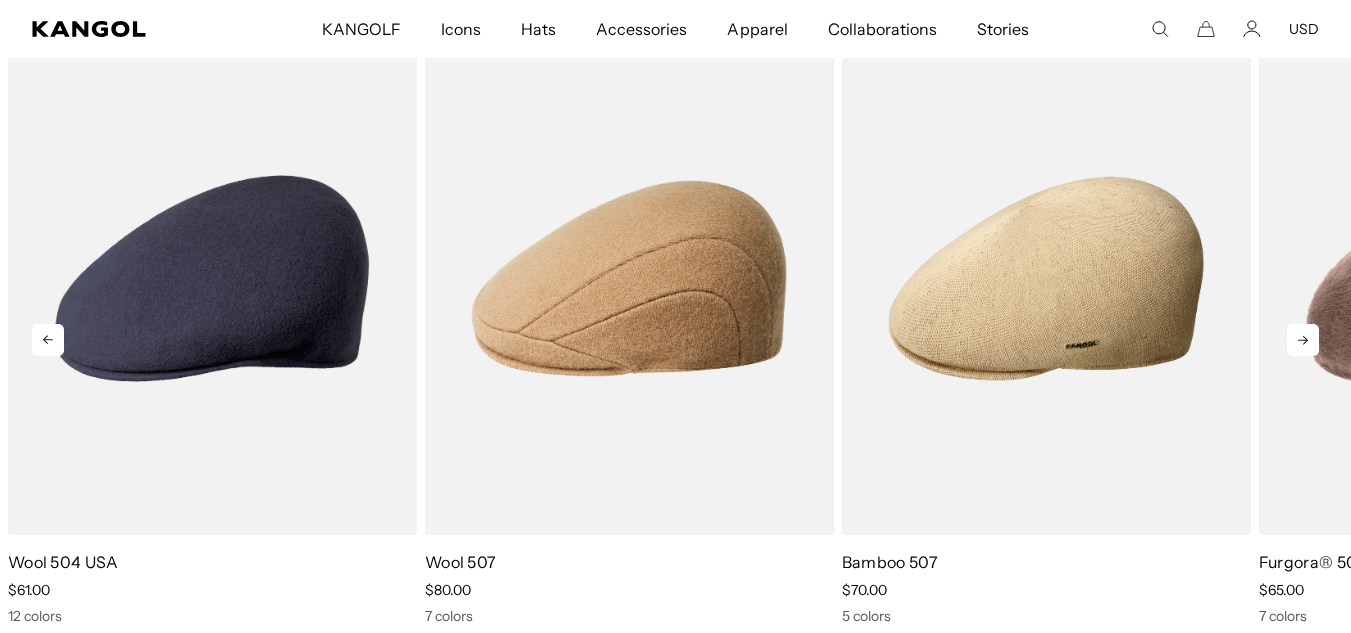 click 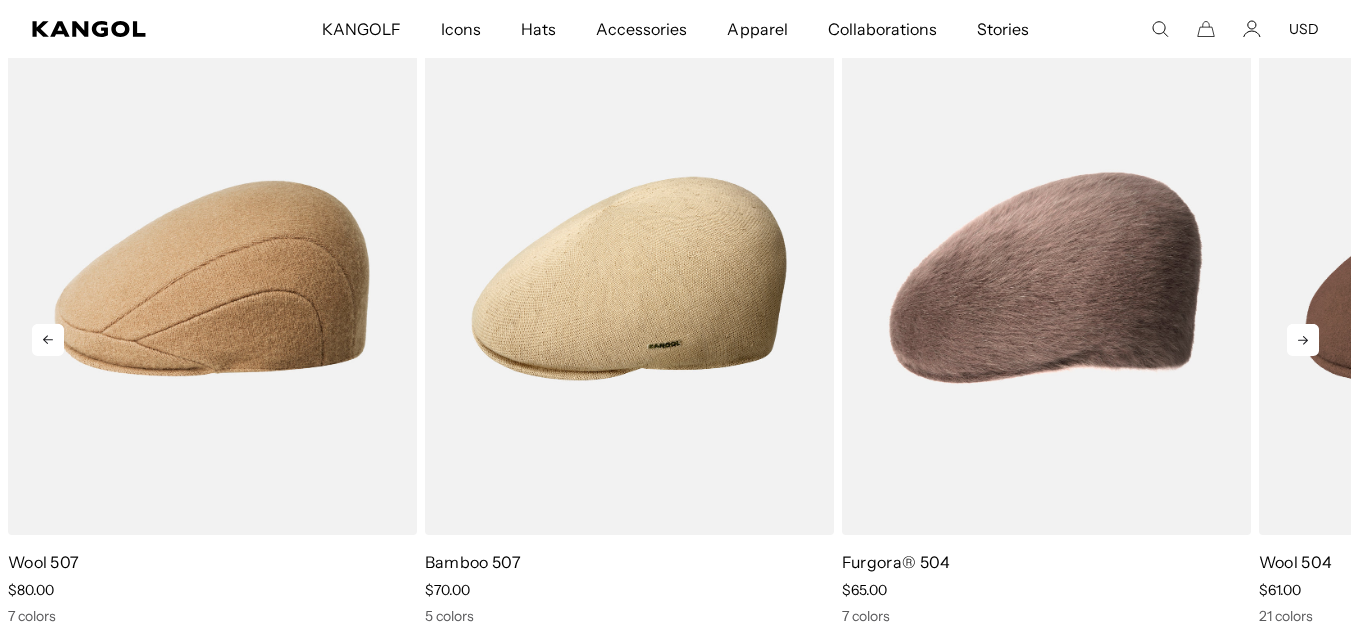 click 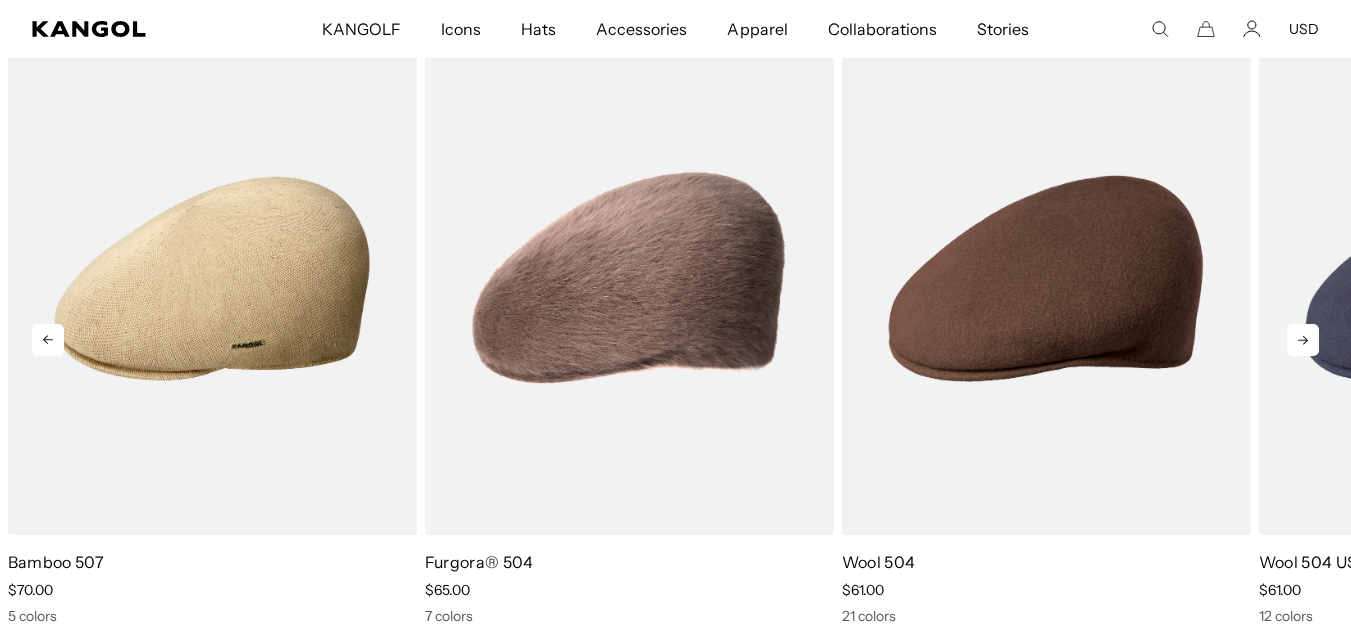 click 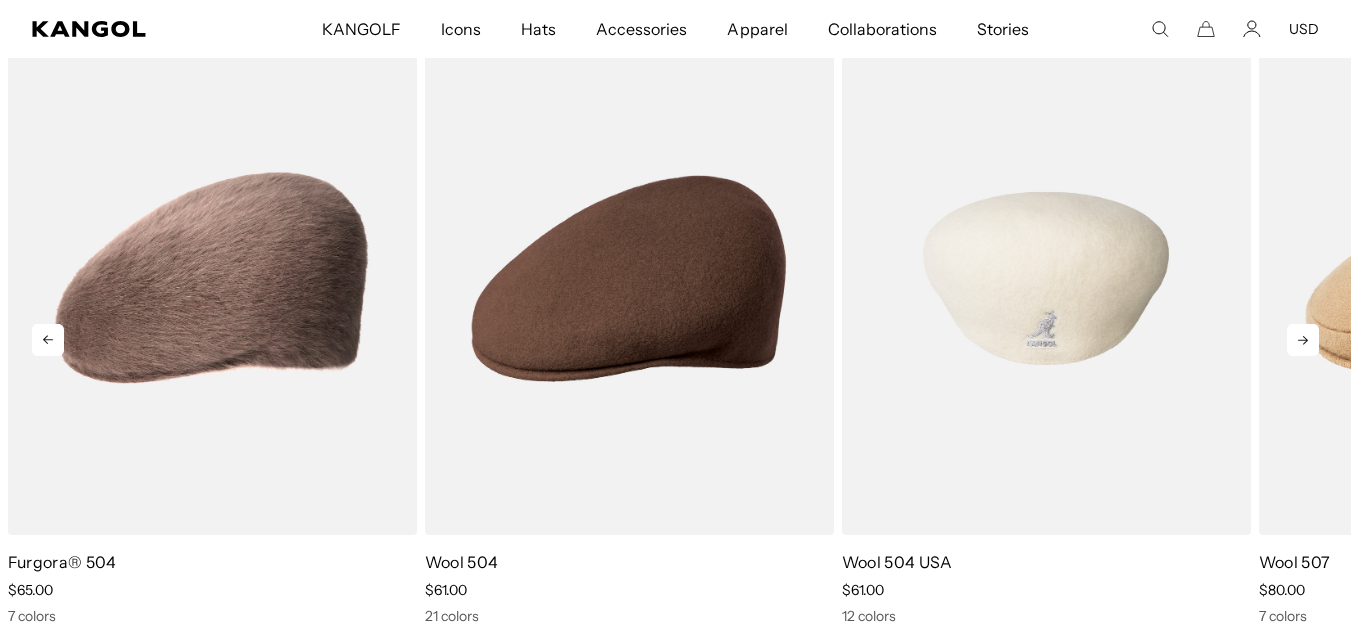 scroll, scrollTop: 0, scrollLeft: 412, axis: horizontal 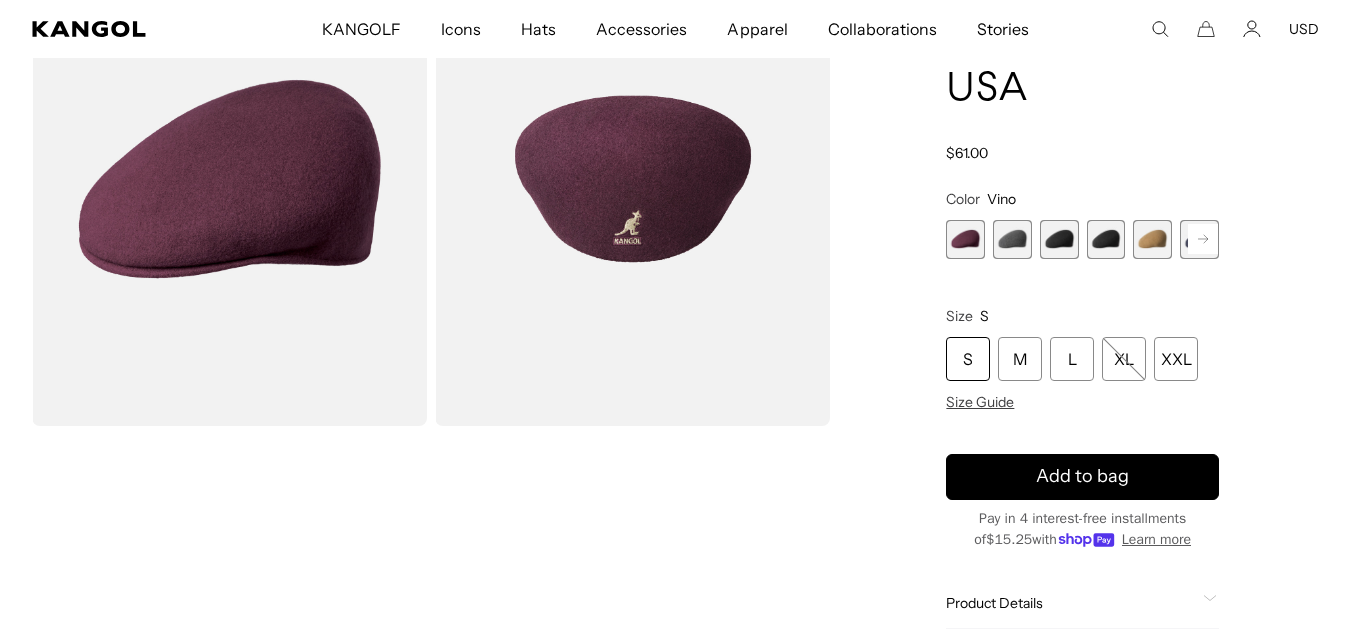 click at bounding box center (1012, 239) 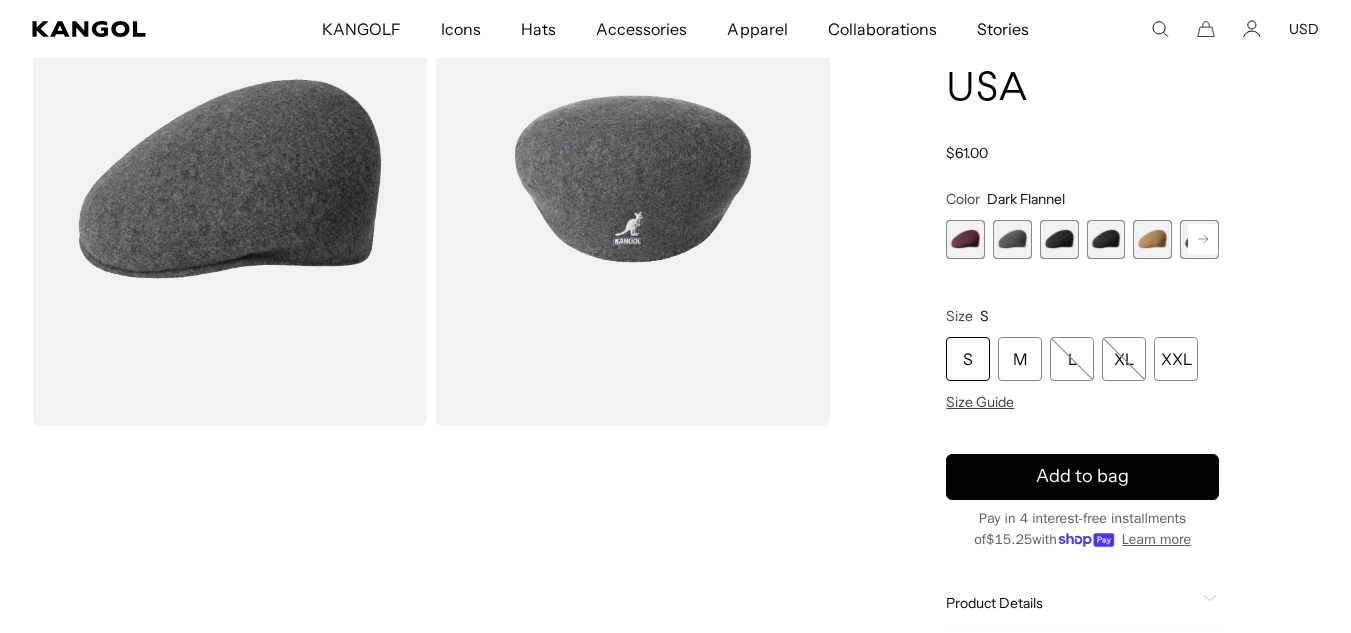 scroll, scrollTop: 0, scrollLeft: 0, axis: both 